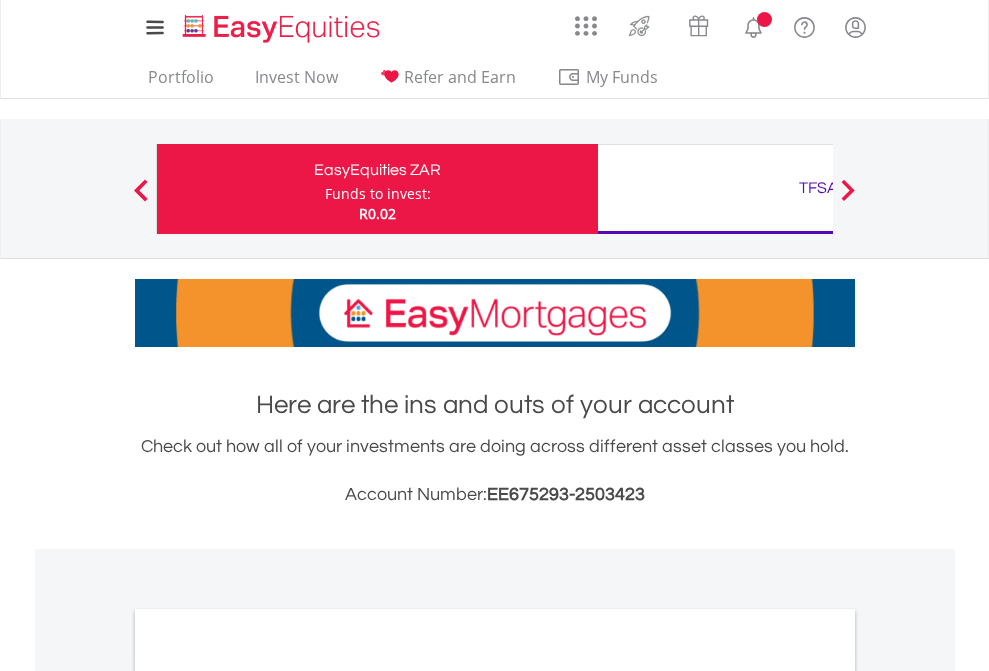 scroll, scrollTop: 0, scrollLeft: 0, axis: both 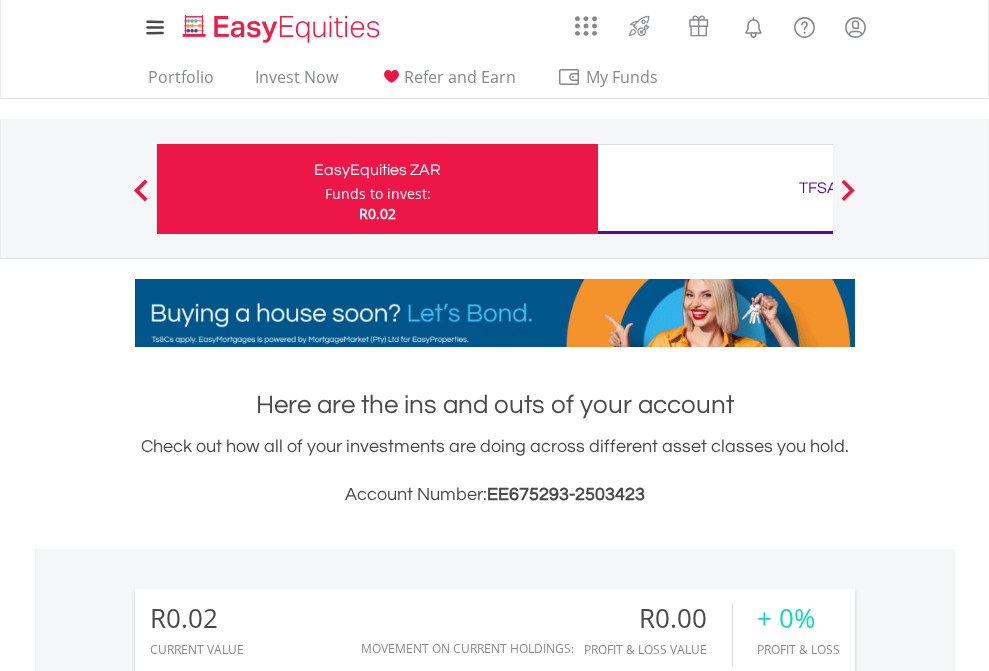click on "Funds to invest:" at bounding box center (378, 194) 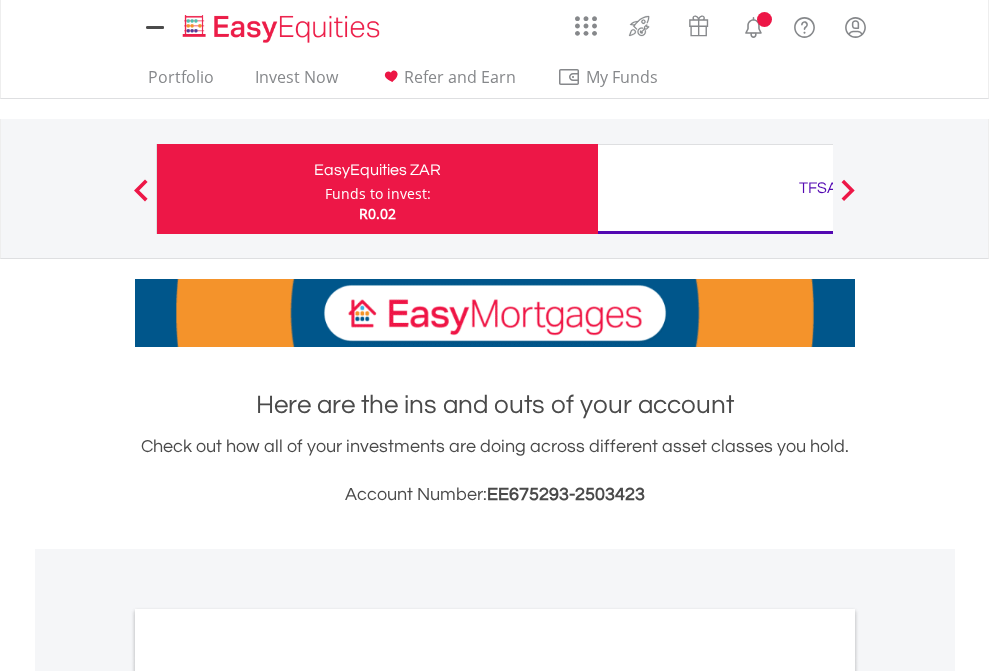 scroll, scrollTop: 0, scrollLeft: 0, axis: both 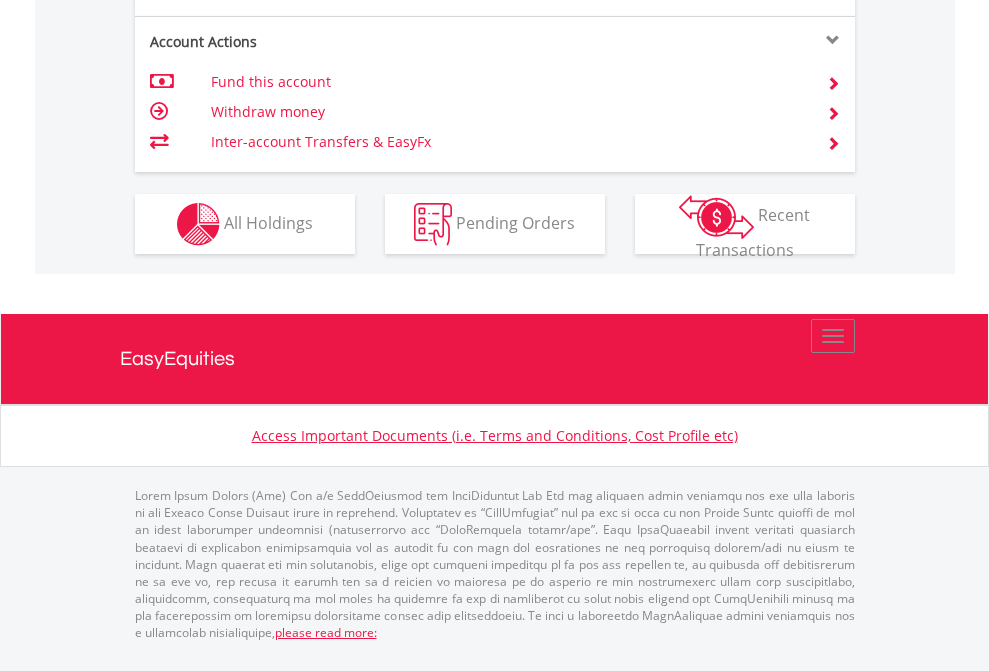 click on "Investment types" at bounding box center [706, -337] 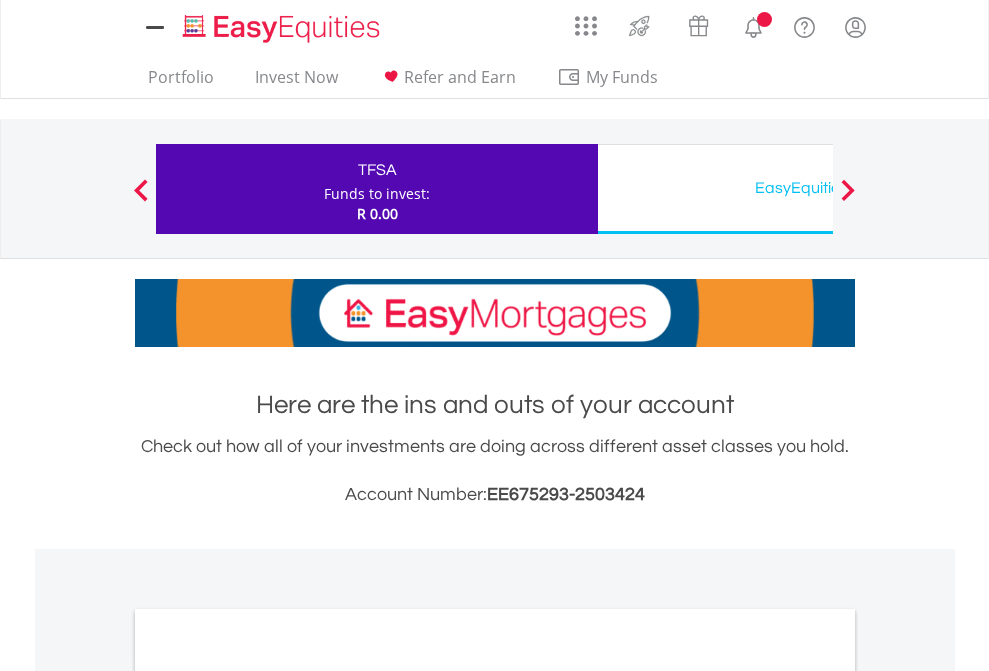 scroll, scrollTop: 0, scrollLeft: 0, axis: both 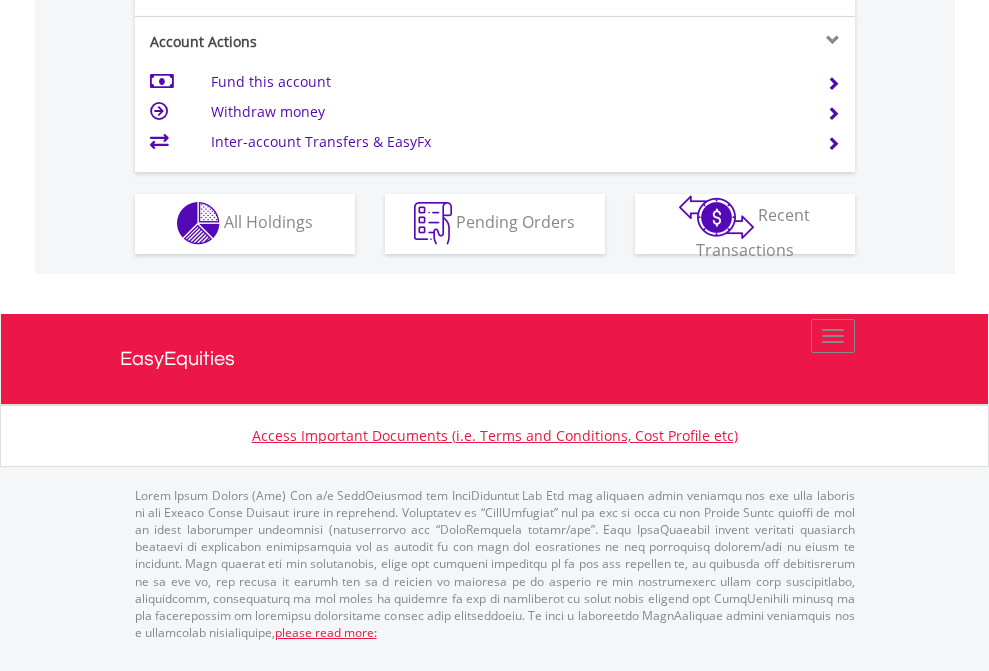 click on "Investment types" at bounding box center [706, -353] 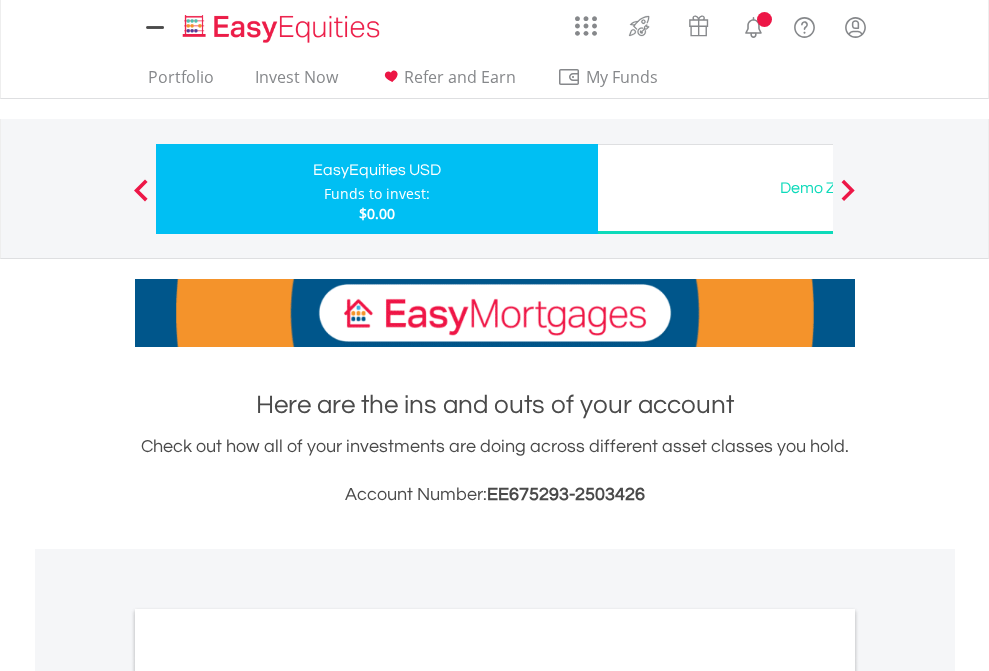 scroll, scrollTop: 0, scrollLeft: 0, axis: both 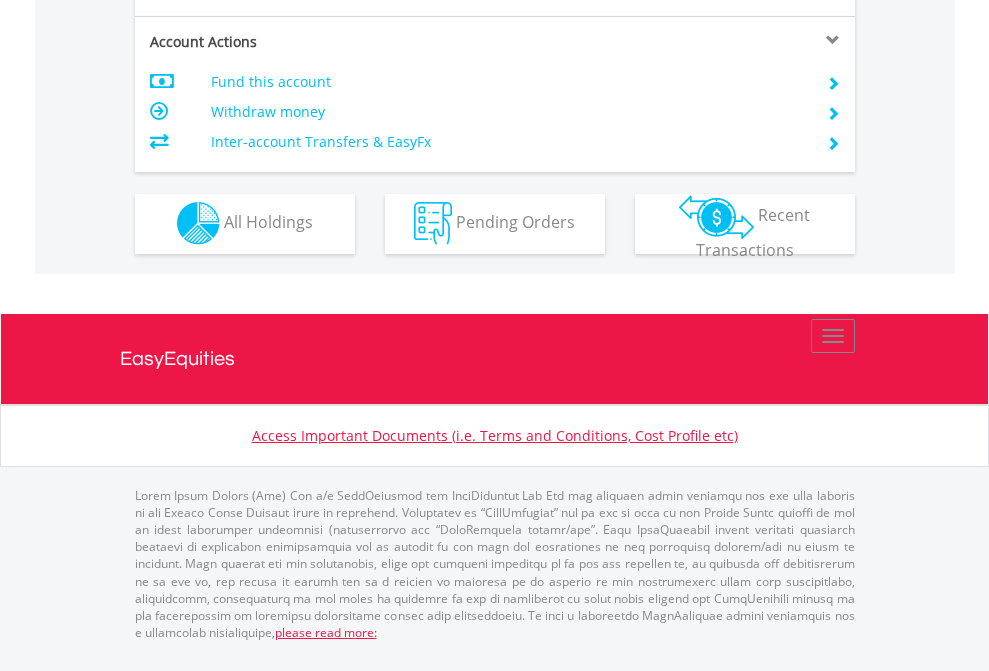 click on "Investment types" at bounding box center [706, -353] 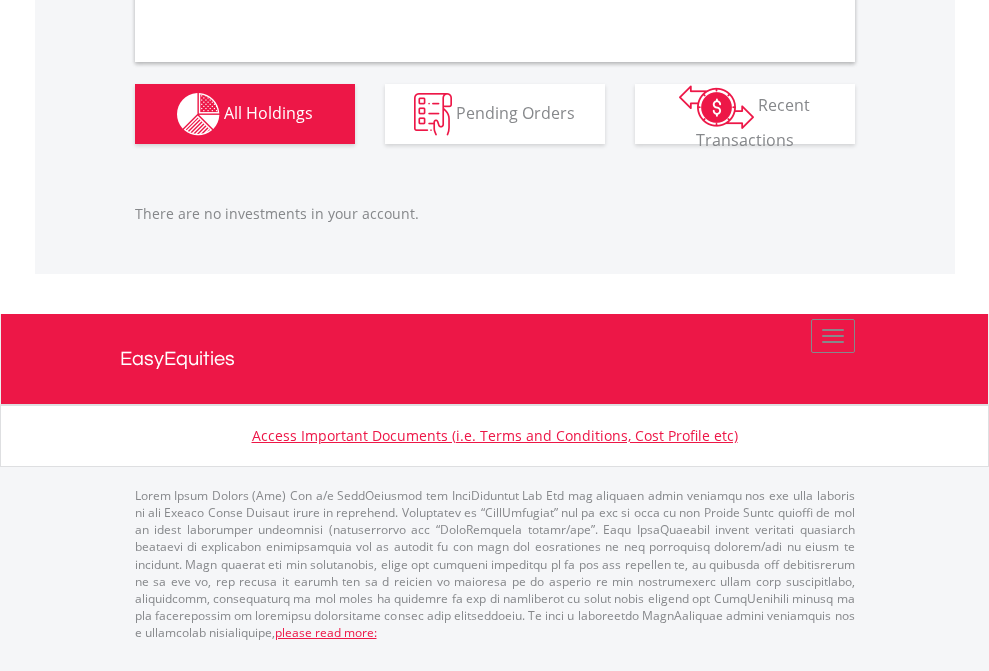 scroll, scrollTop: 2027, scrollLeft: 0, axis: vertical 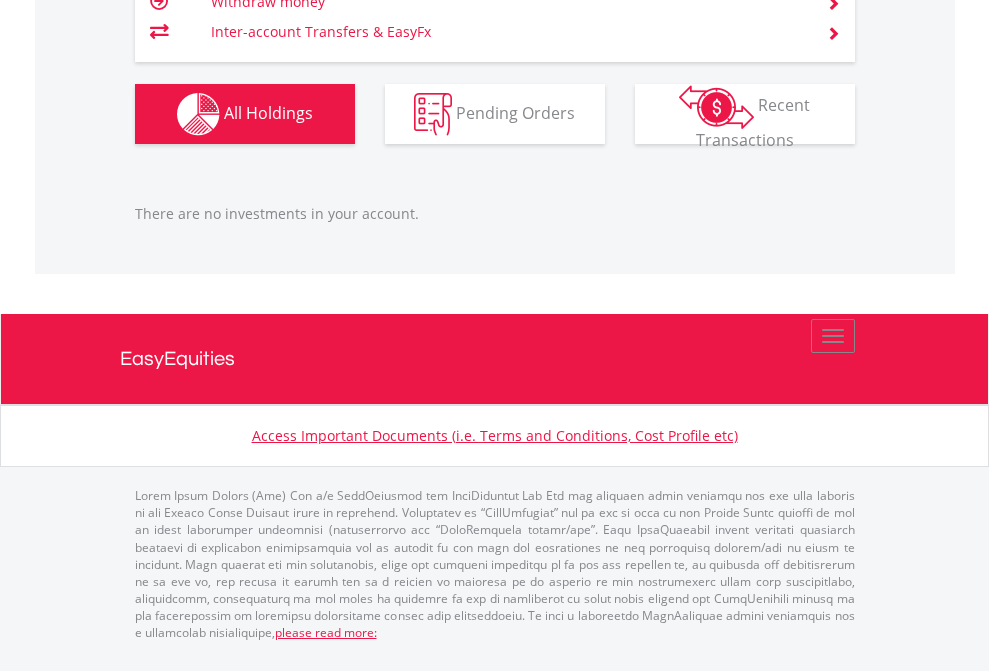 click on "TFSA" at bounding box center [818, -1206] 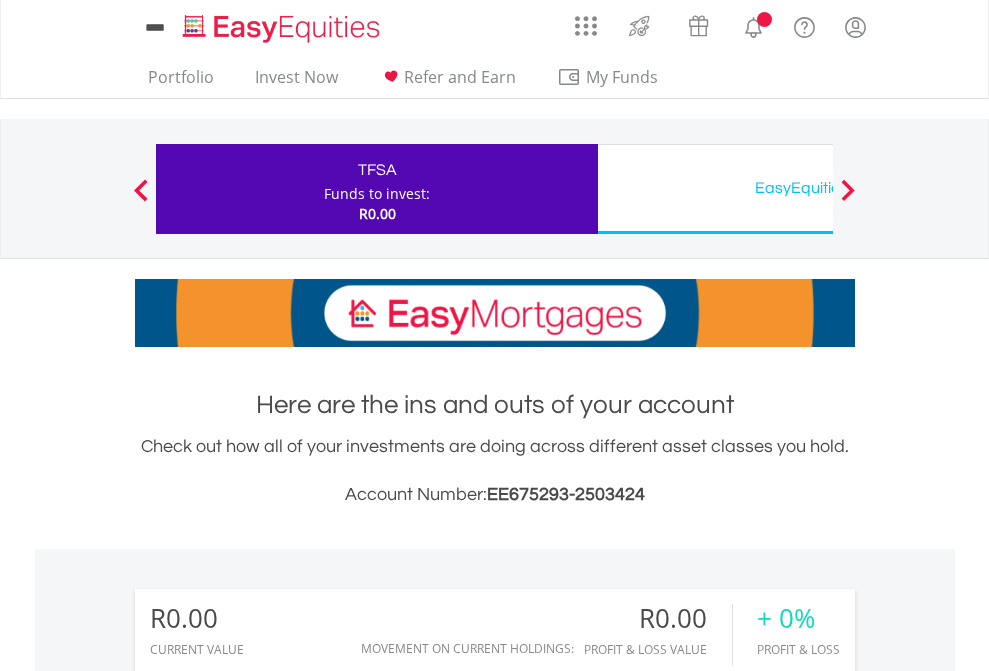 scroll, scrollTop: 1486, scrollLeft: 0, axis: vertical 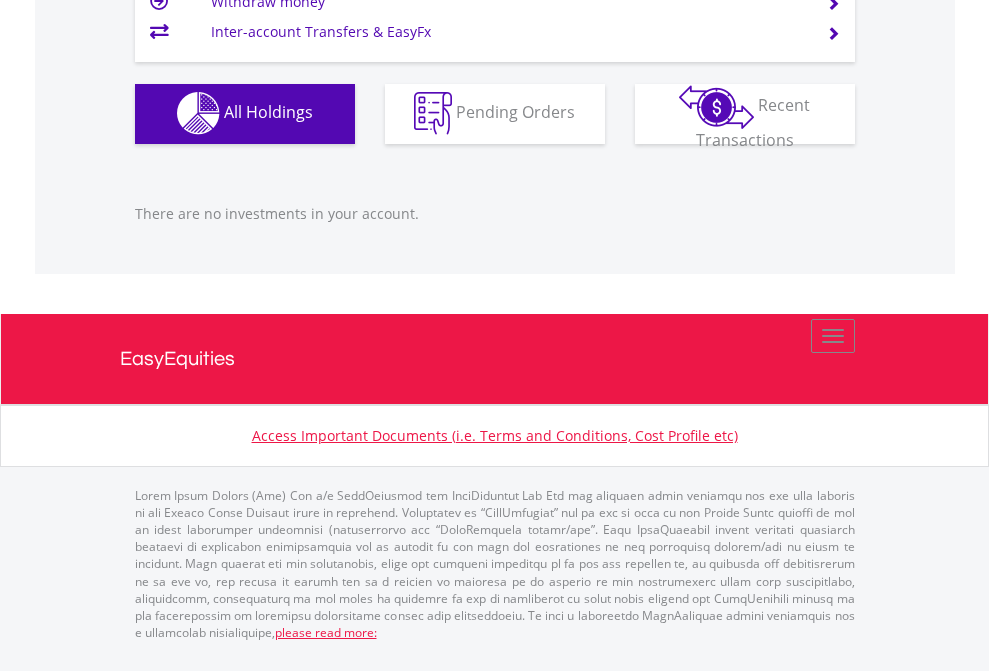 click on "EasyEquities USD" at bounding box center (818, -1142) 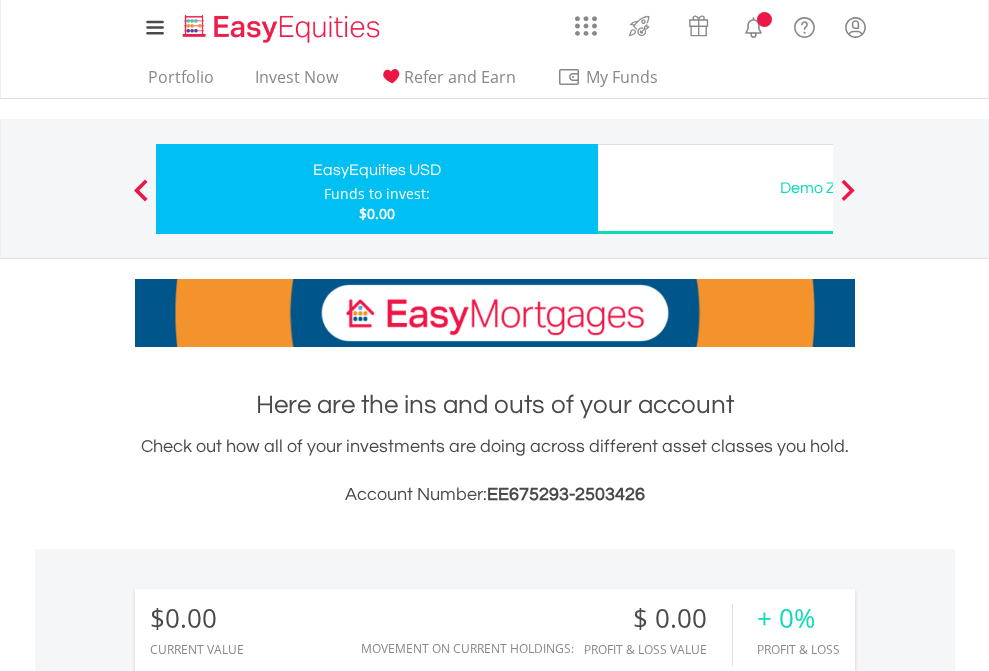 scroll, scrollTop: 1486, scrollLeft: 0, axis: vertical 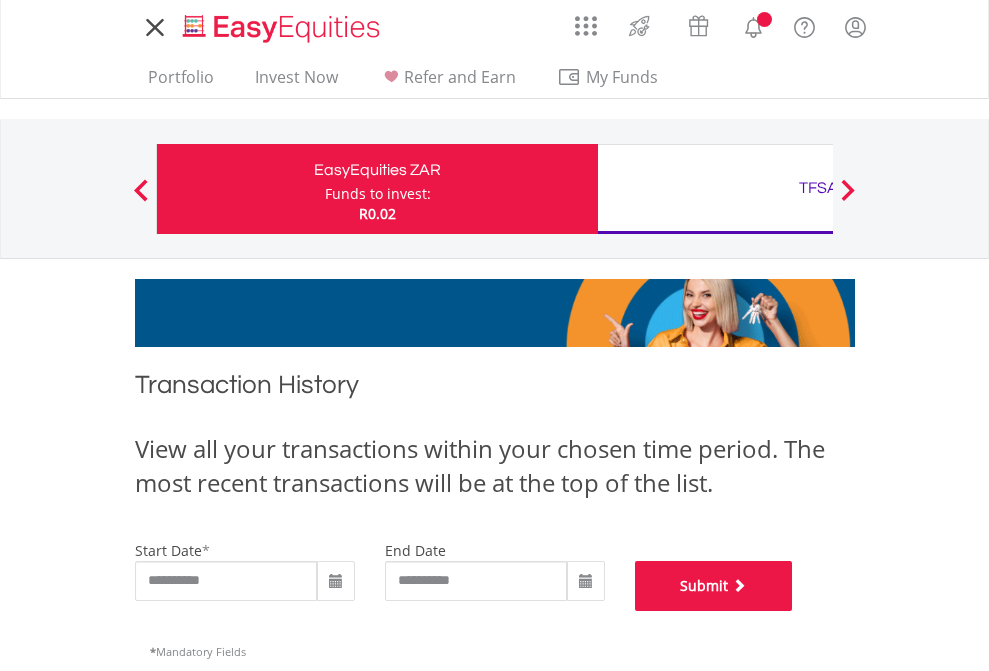 click on "Submit" at bounding box center [714, 586] 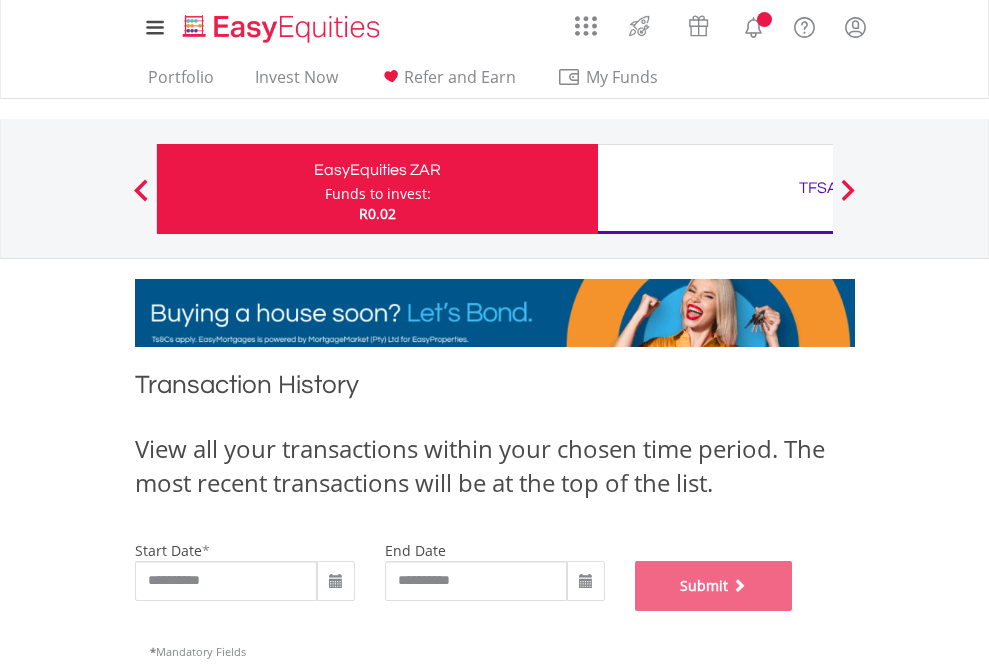 scroll, scrollTop: 811, scrollLeft: 0, axis: vertical 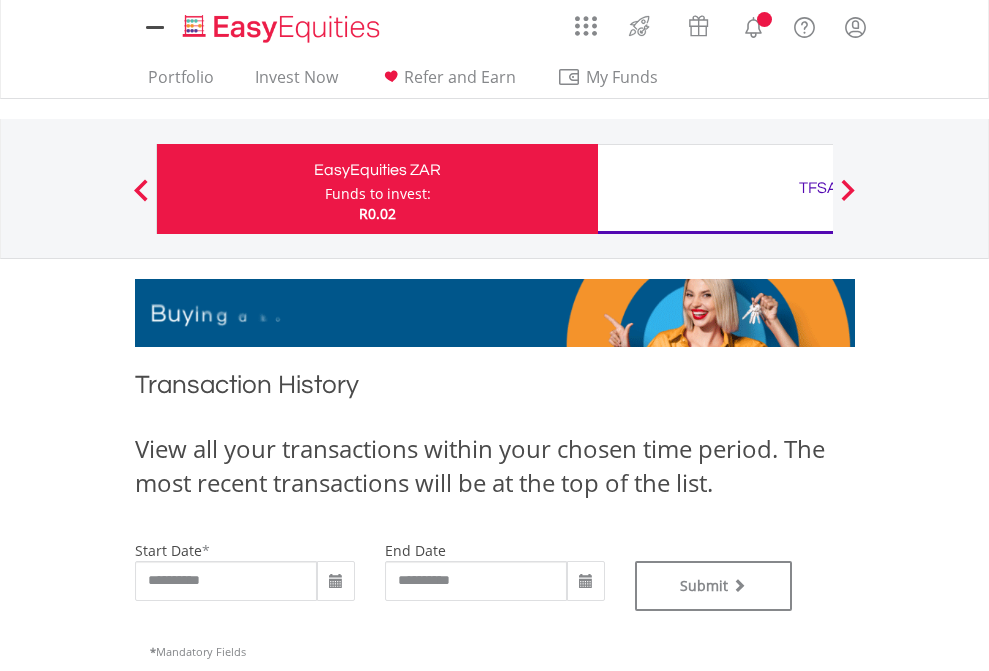click on "TFSA" at bounding box center [818, 188] 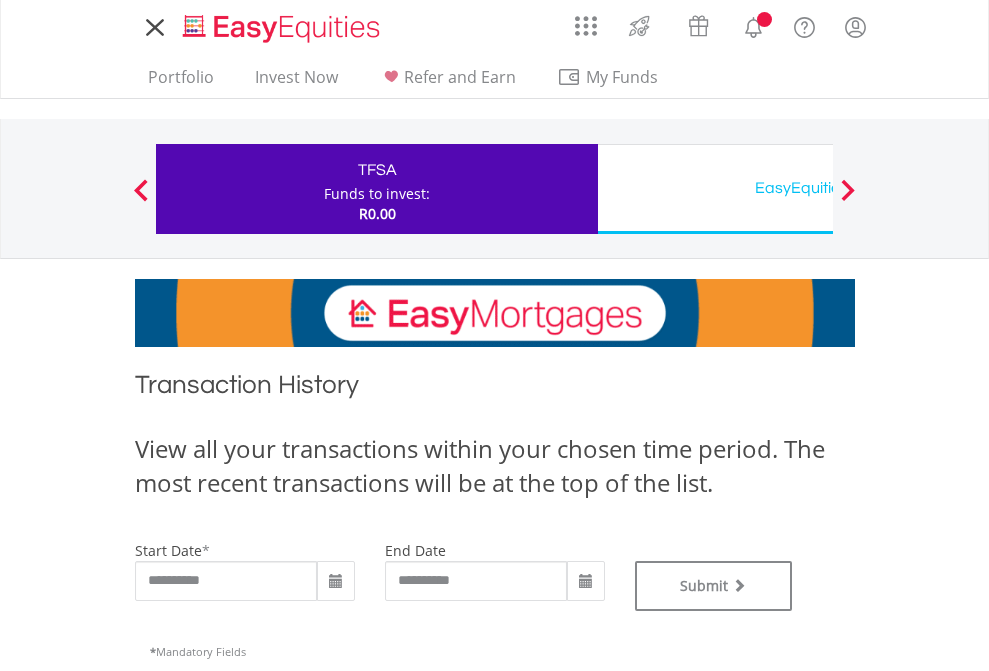 scroll, scrollTop: 0, scrollLeft: 0, axis: both 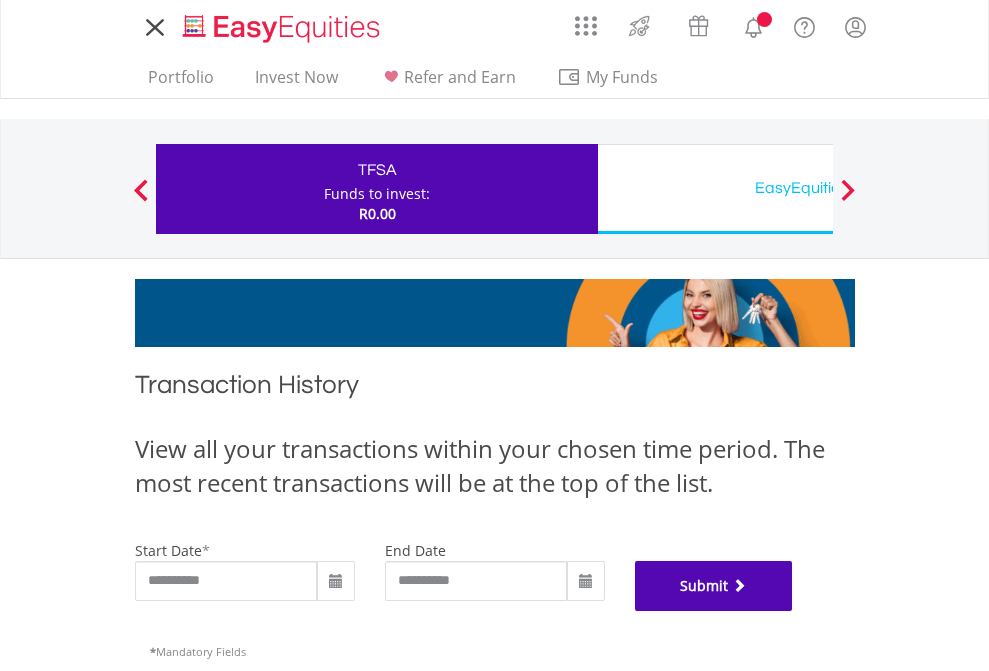 click on "Submit" at bounding box center (714, 586) 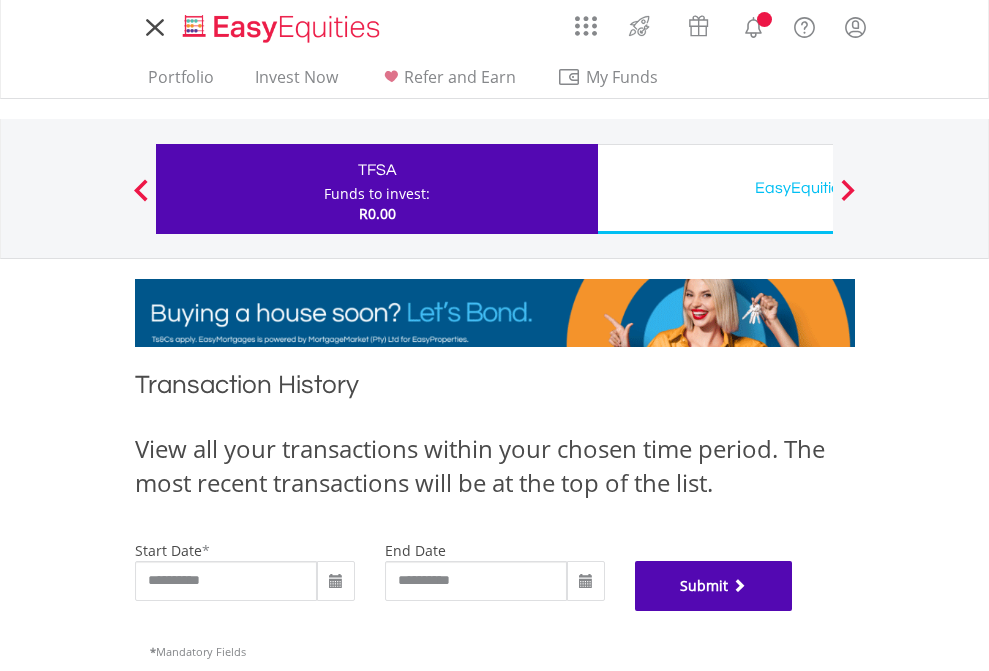 scroll, scrollTop: 811, scrollLeft: 0, axis: vertical 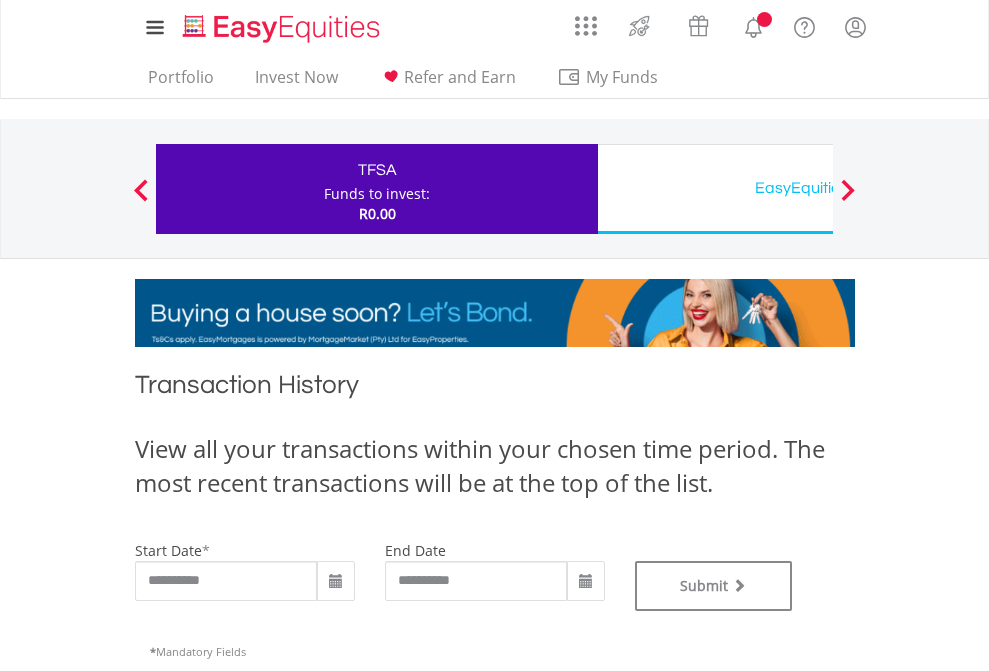 click on "EasyEquities USD" at bounding box center (818, 188) 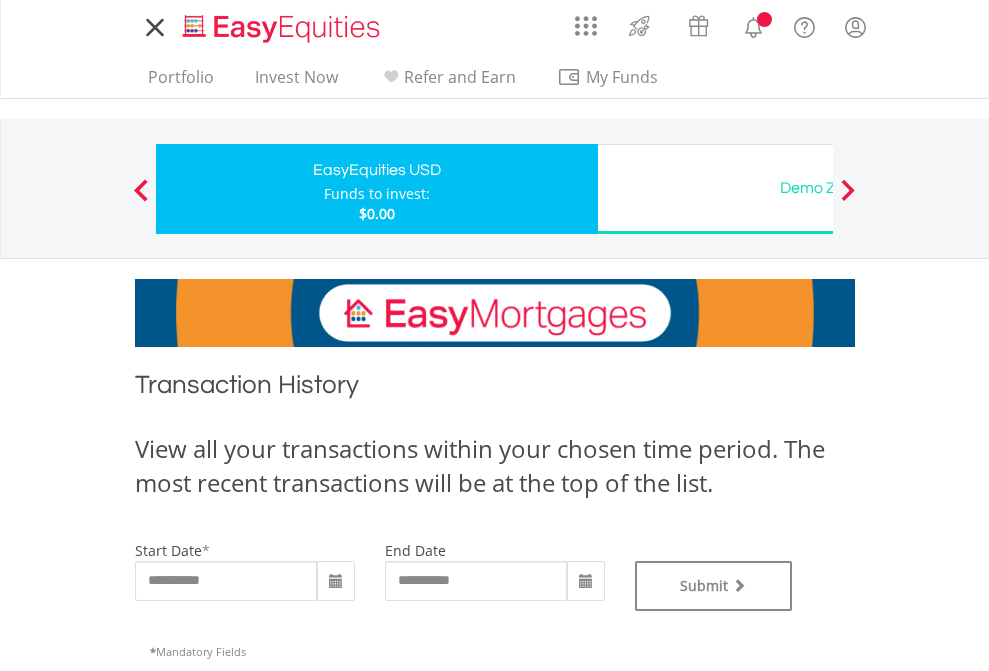 scroll, scrollTop: 0, scrollLeft: 0, axis: both 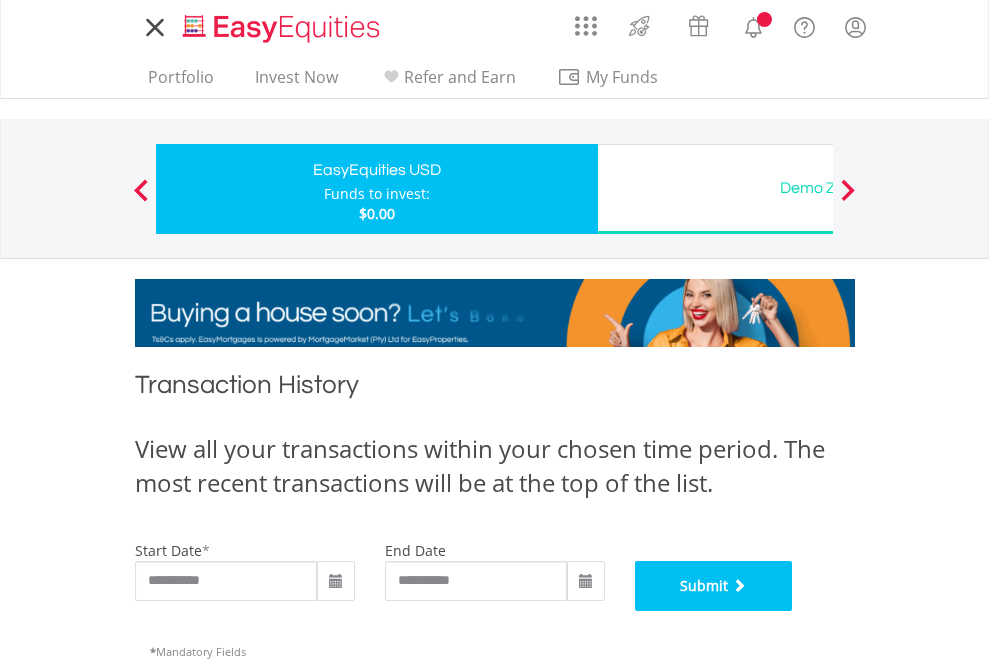 click on "Submit" at bounding box center (714, 586) 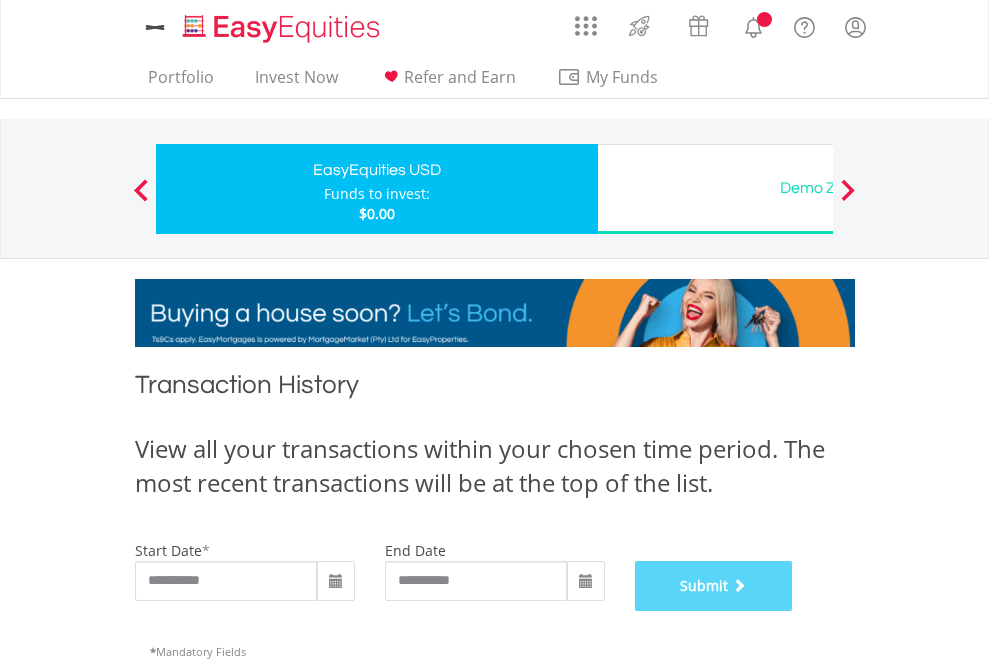 scroll, scrollTop: 811, scrollLeft: 0, axis: vertical 